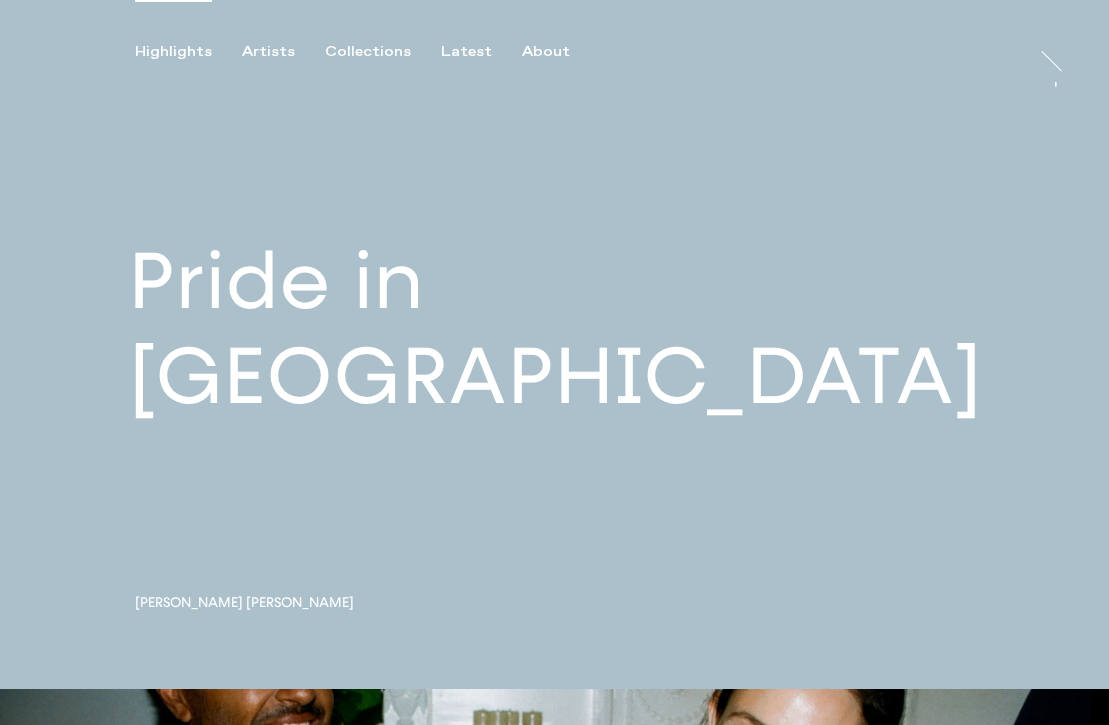scroll, scrollTop: 0, scrollLeft: 0, axis: both 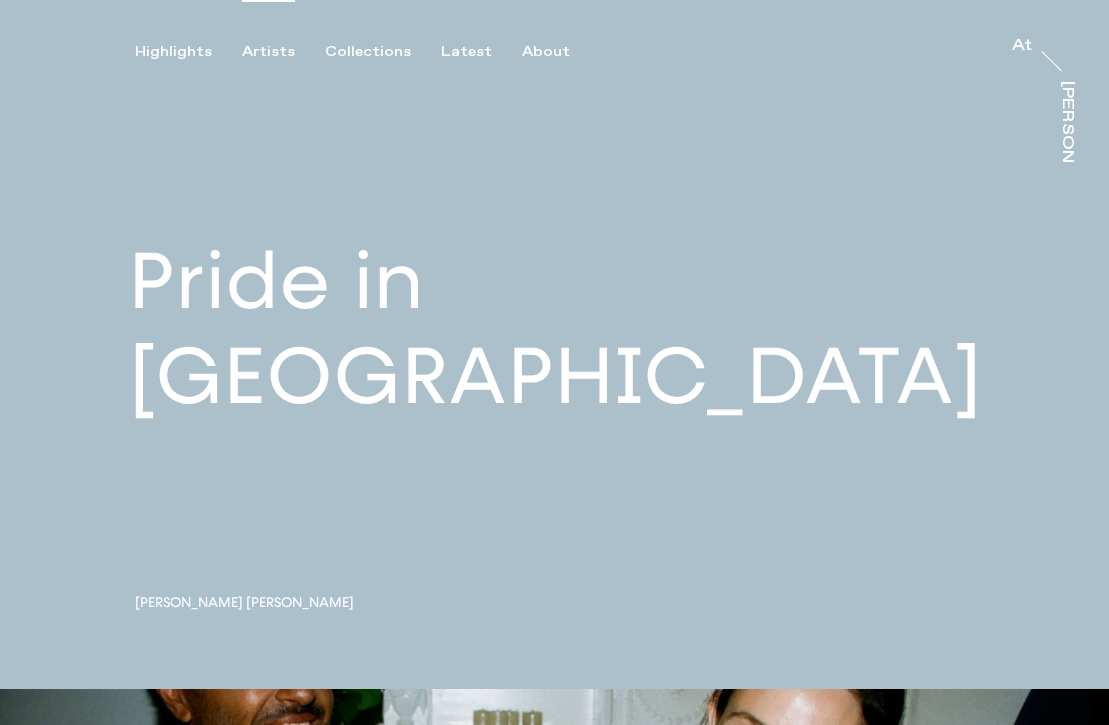 click on "Artists" at bounding box center [268, 52] 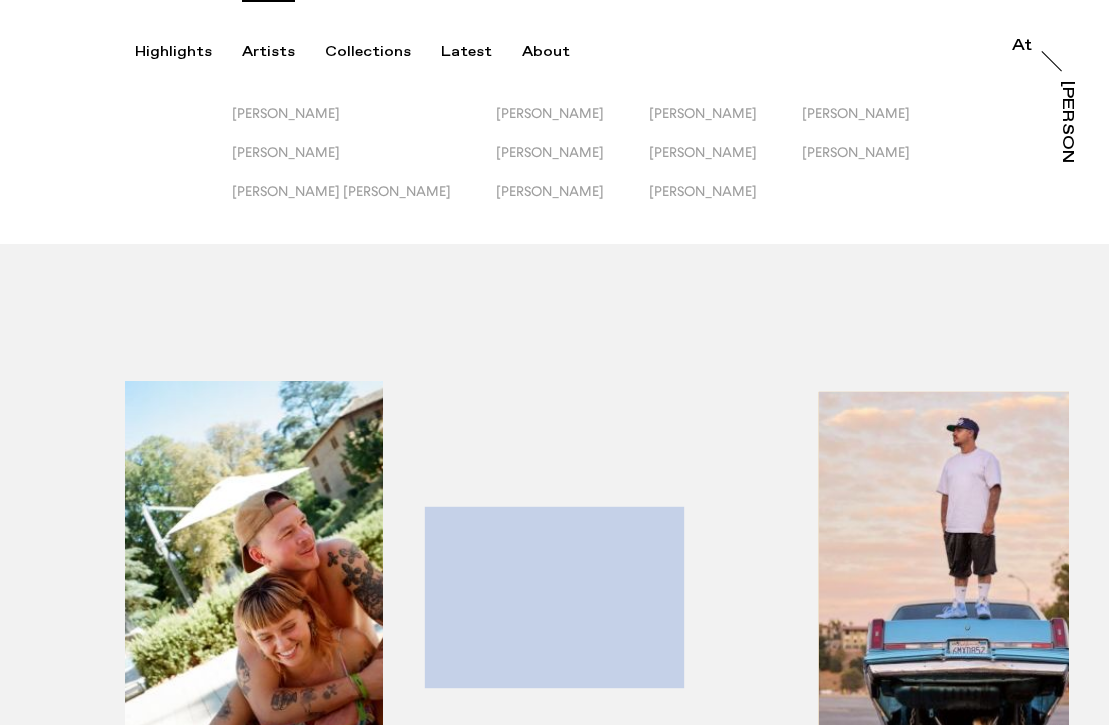 click at bounding box center [211, 623] 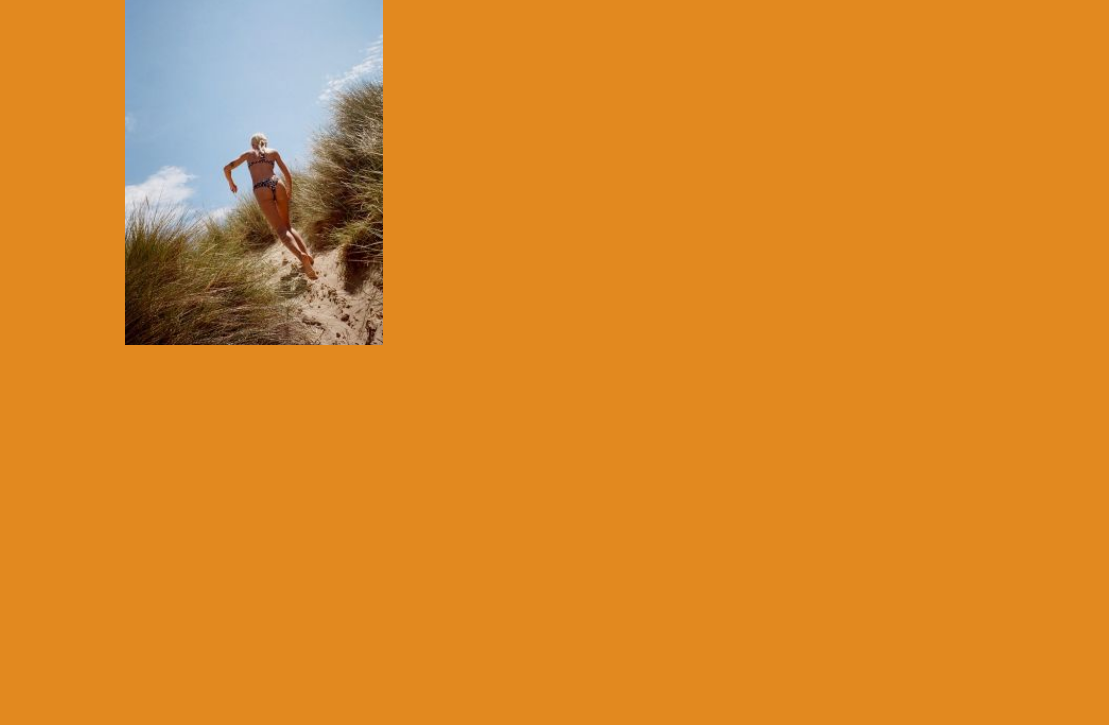 scroll, scrollTop: 490, scrollLeft: 0, axis: vertical 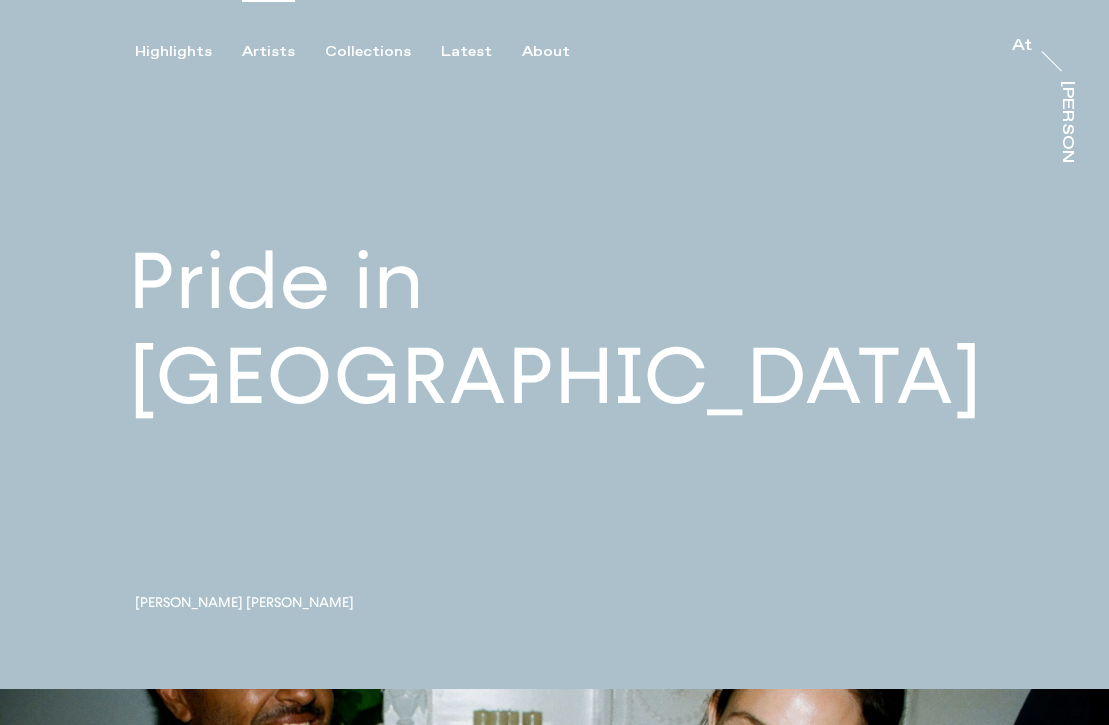 click on "Artists" at bounding box center (268, 52) 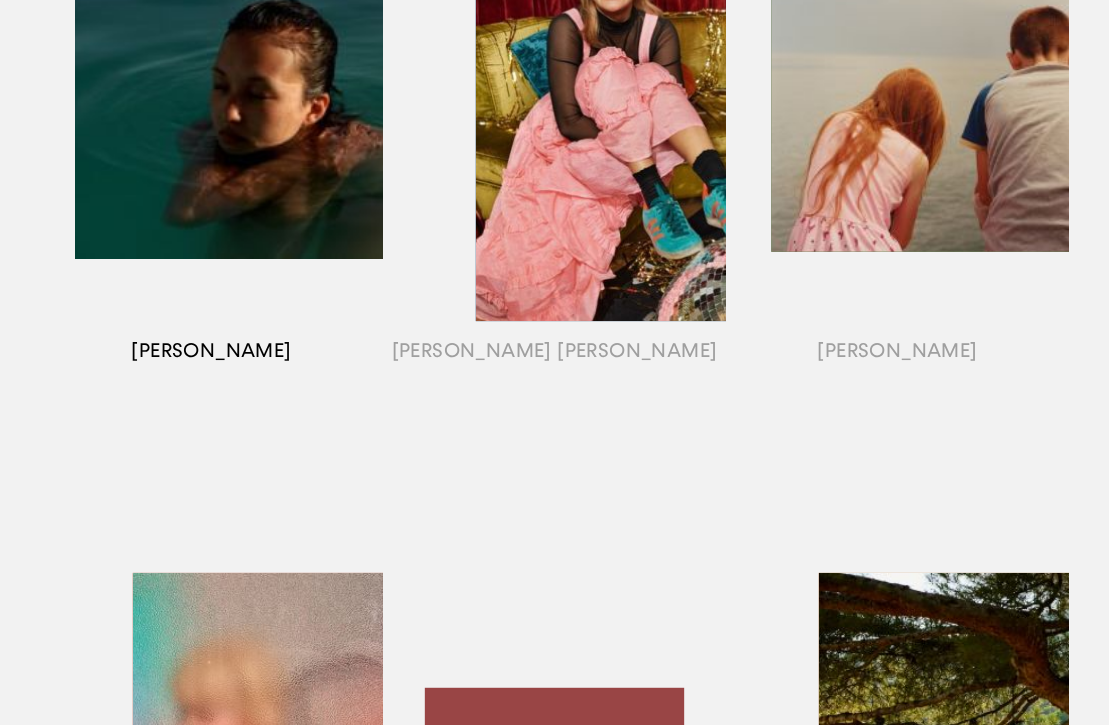 scroll, scrollTop: 1150, scrollLeft: 0, axis: vertical 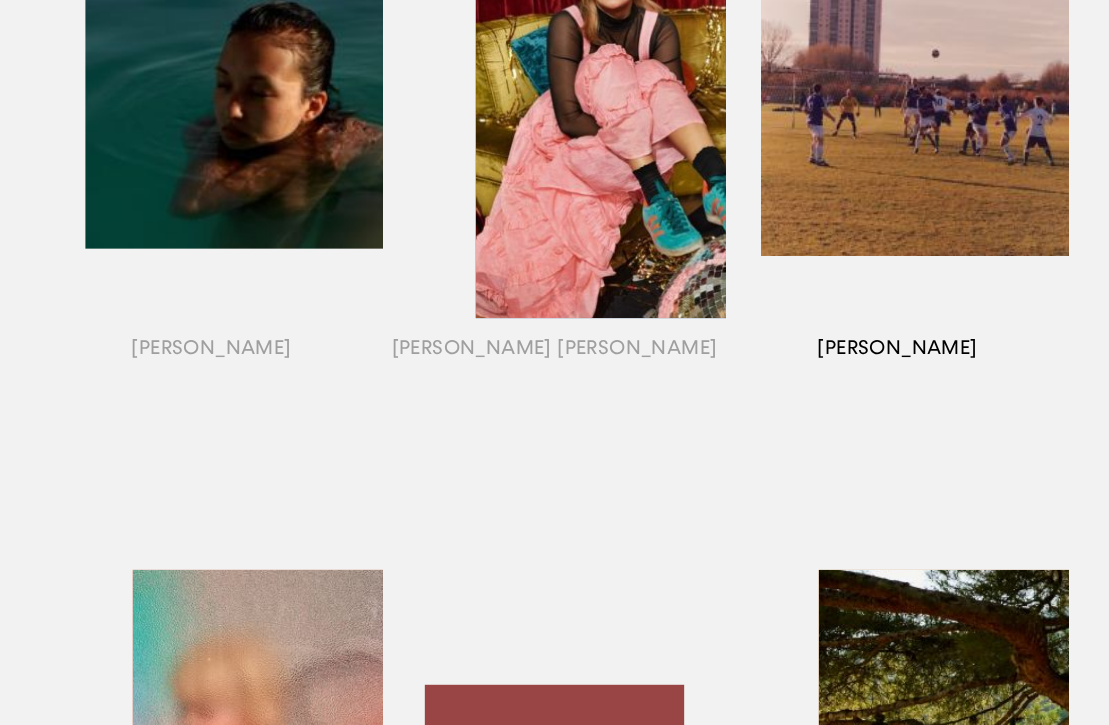 click at bounding box center (897, 137) 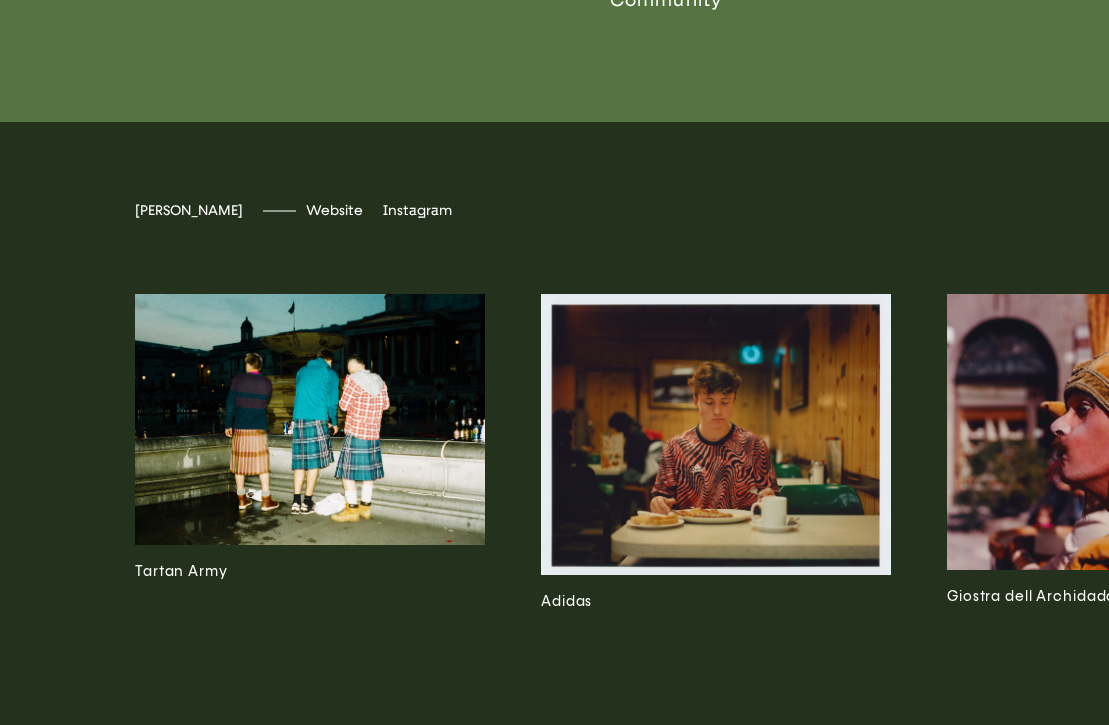 scroll, scrollTop: 3784, scrollLeft: 0, axis: vertical 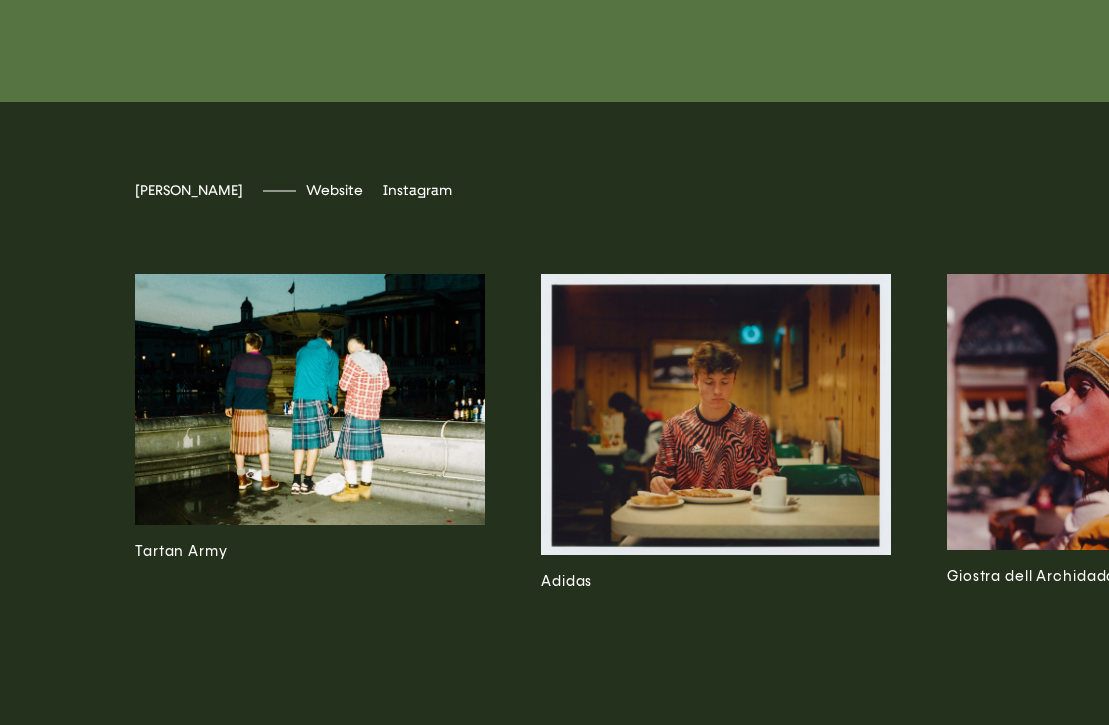 click at bounding box center (310, 399) 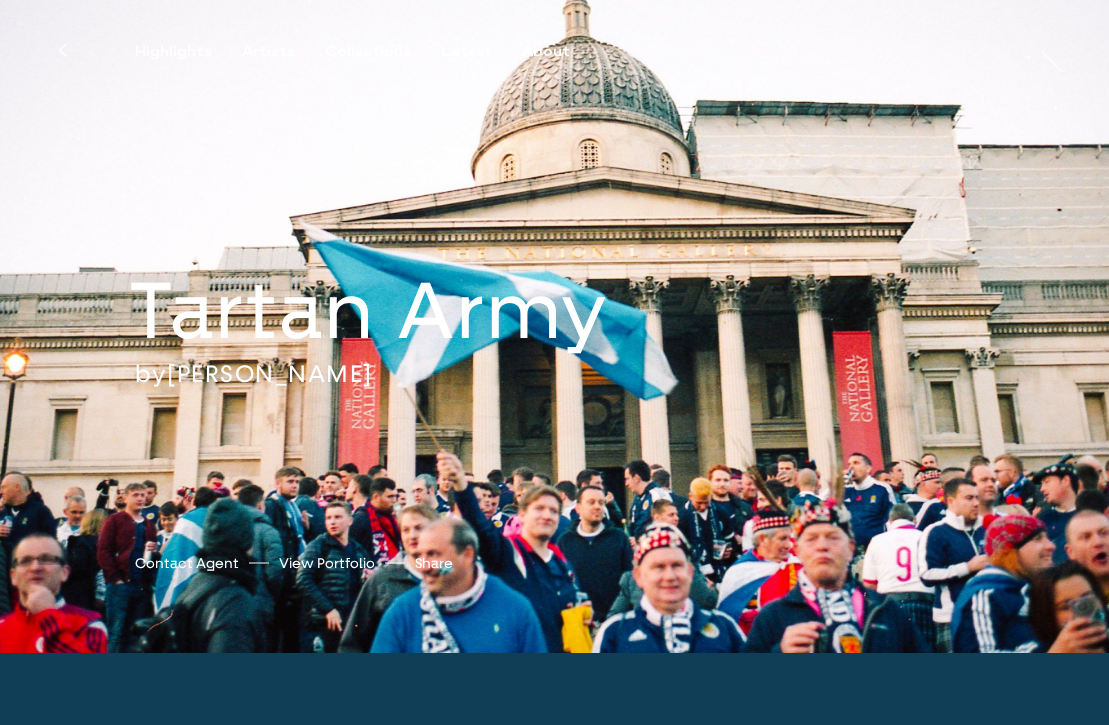 scroll, scrollTop: 0, scrollLeft: 0, axis: both 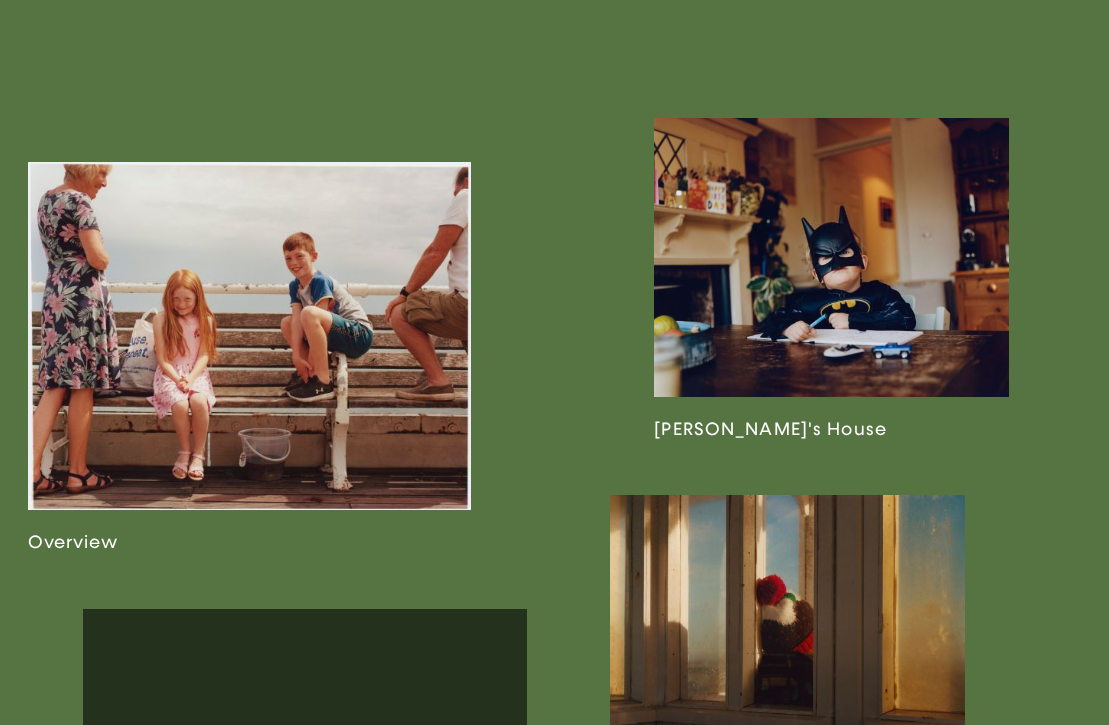 click at bounding box center [831, 279] 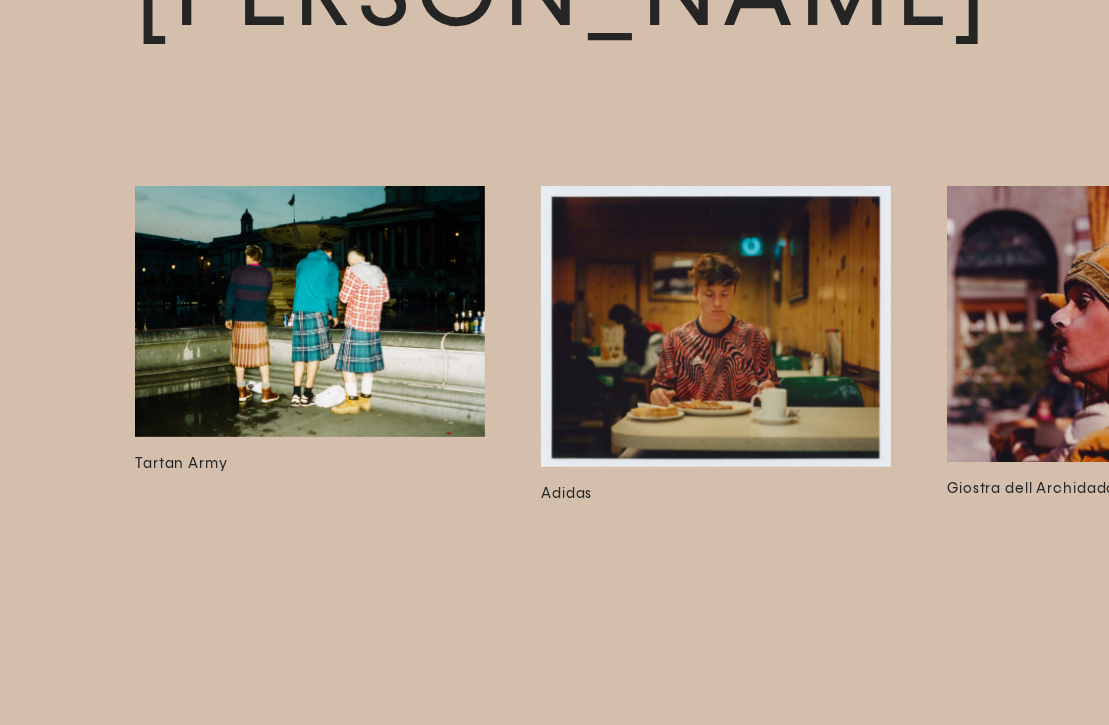 scroll, scrollTop: 4839, scrollLeft: 0, axis: vertical 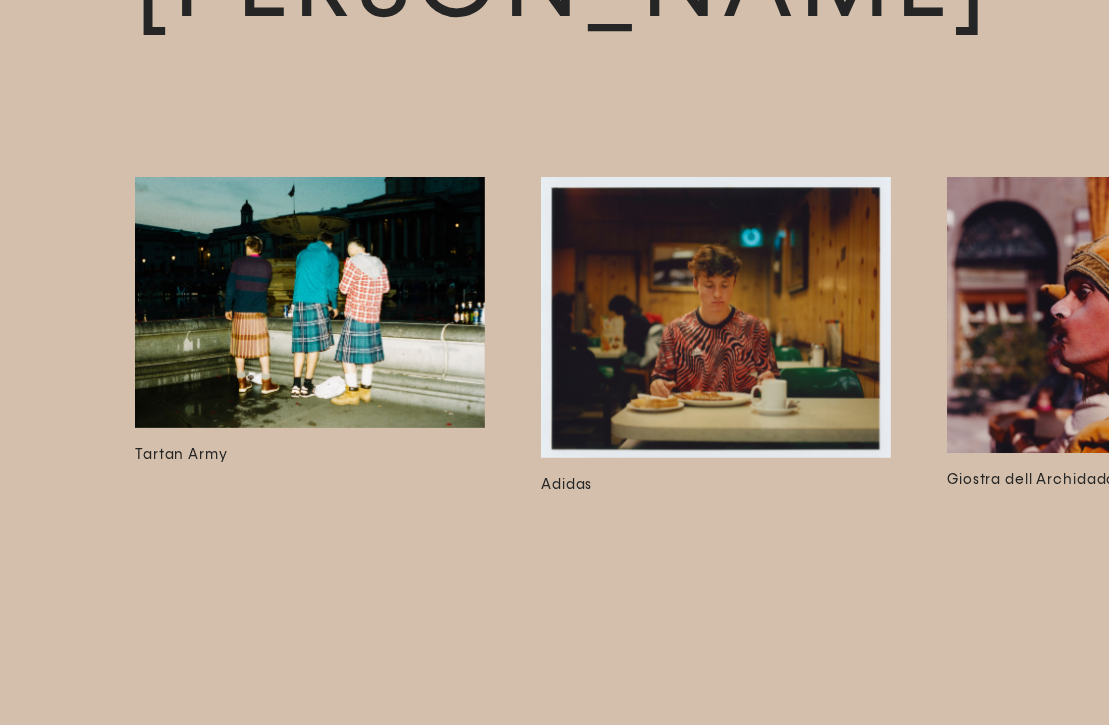 click at bounding box center [716, 317] 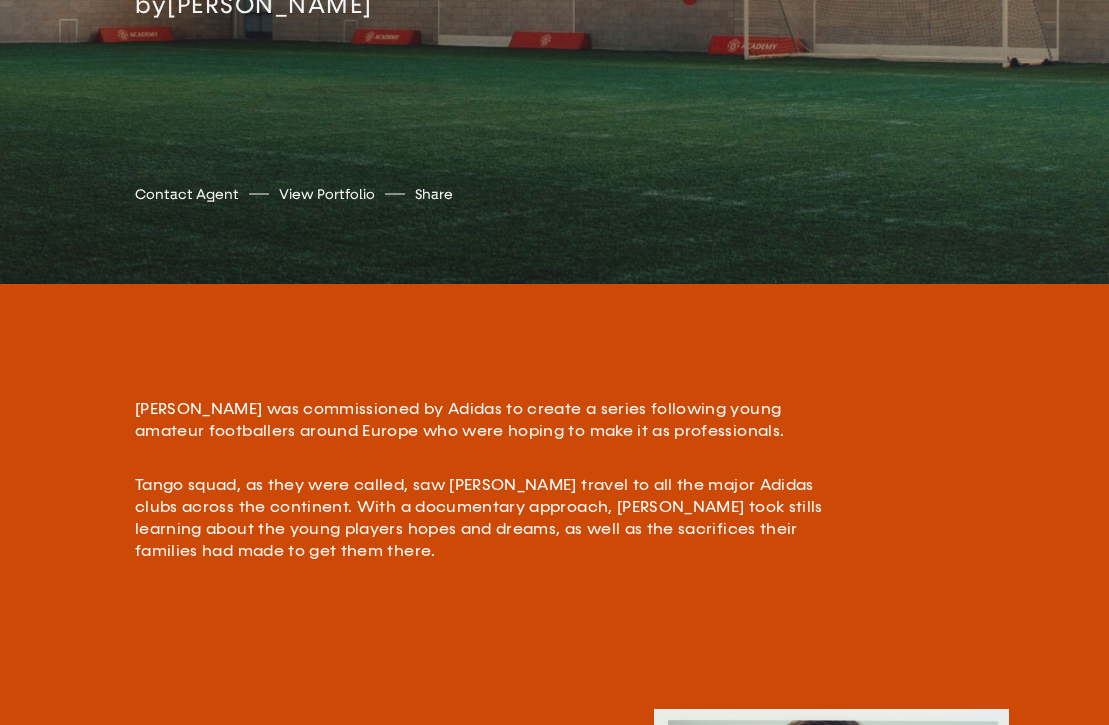 scroll, scrollTop: 0, scrollLeft: 0, axis: both 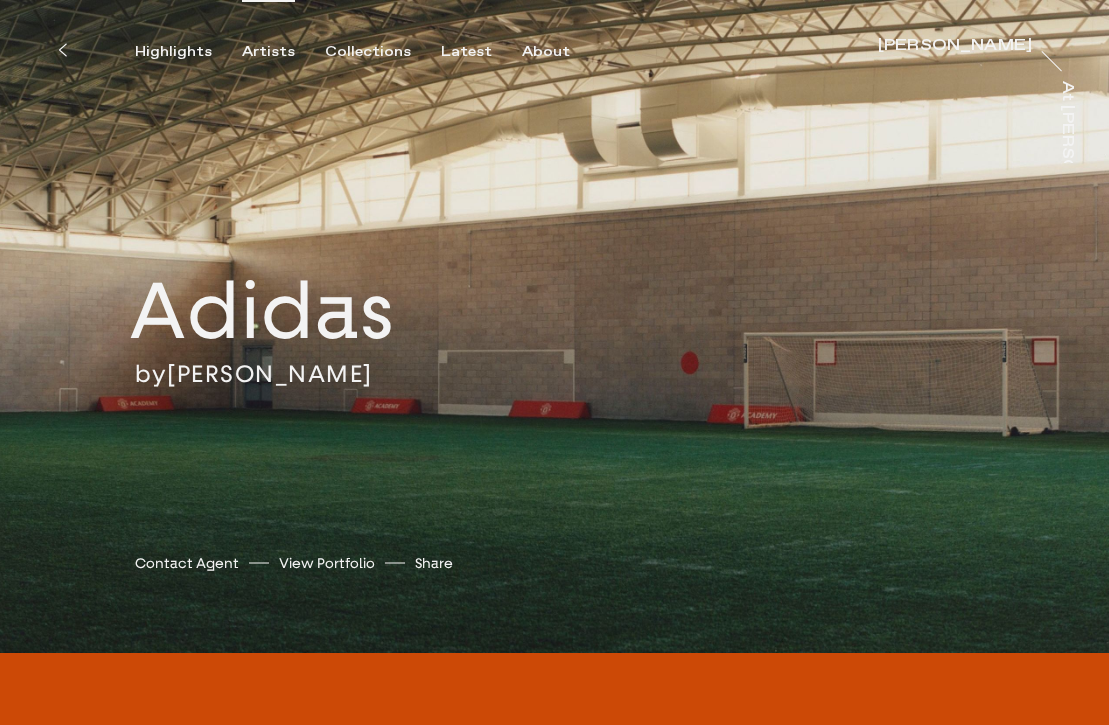 click on "Artists" at bounding box center [268, 52] 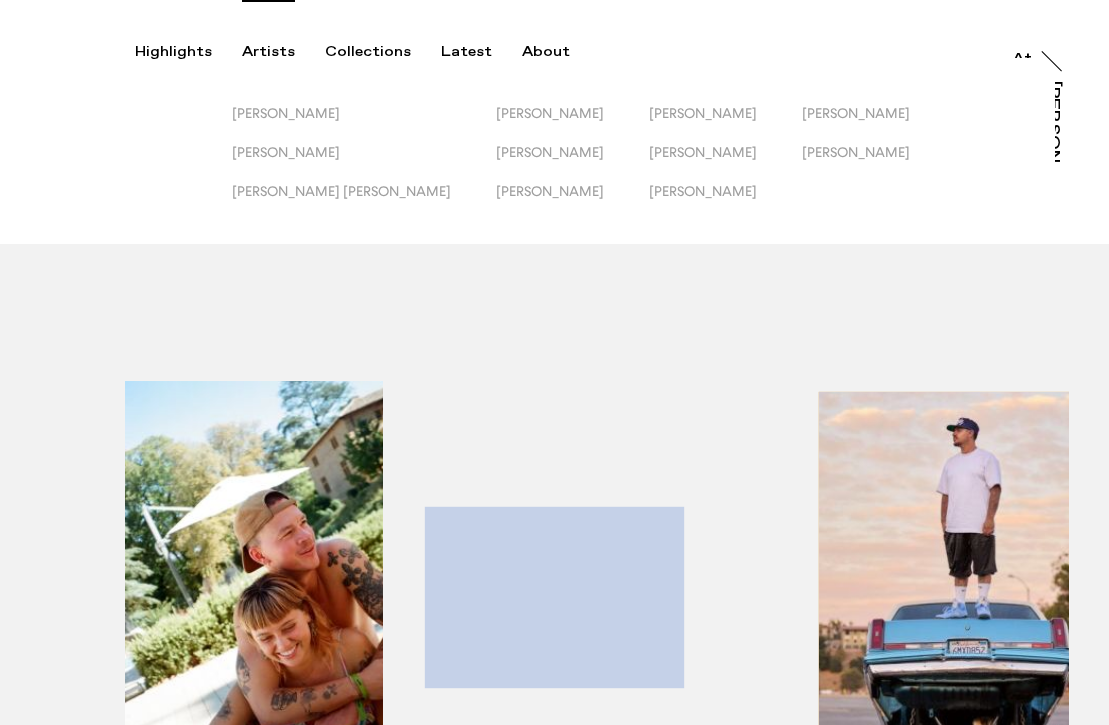 scroll, scrollTop: 0, scrollLeft: 0, axis: both 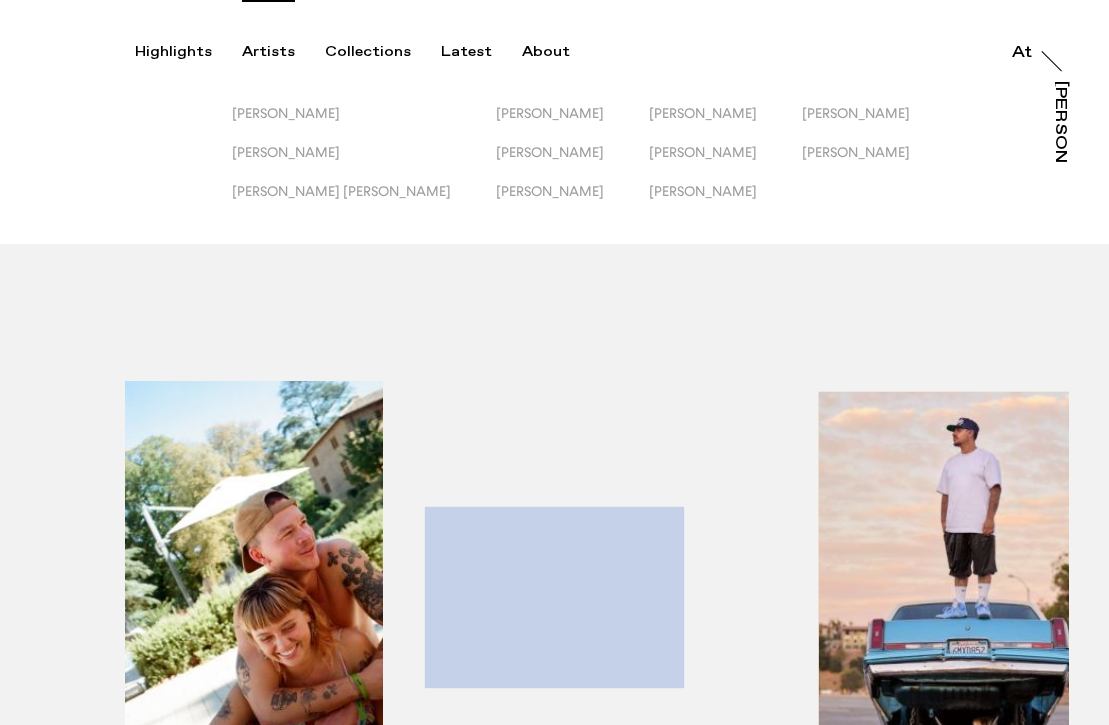 click at bounding box center [211, 623] 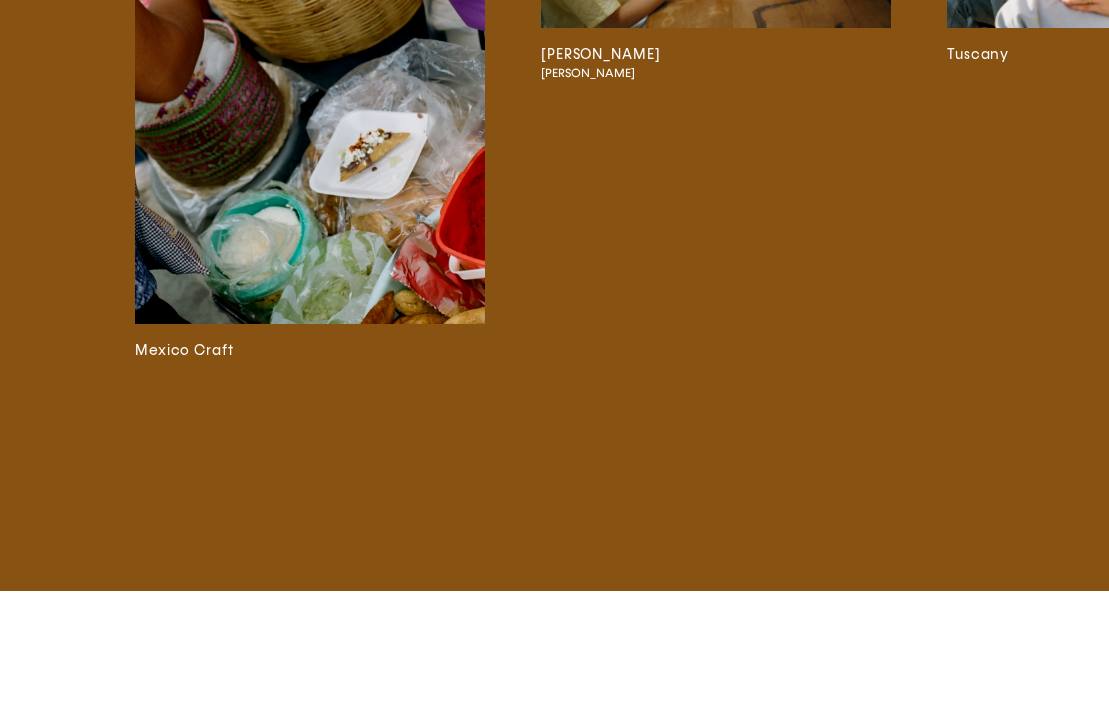 scroll, scrollTop: 3765, scrollLeft: 0, axis: vertical 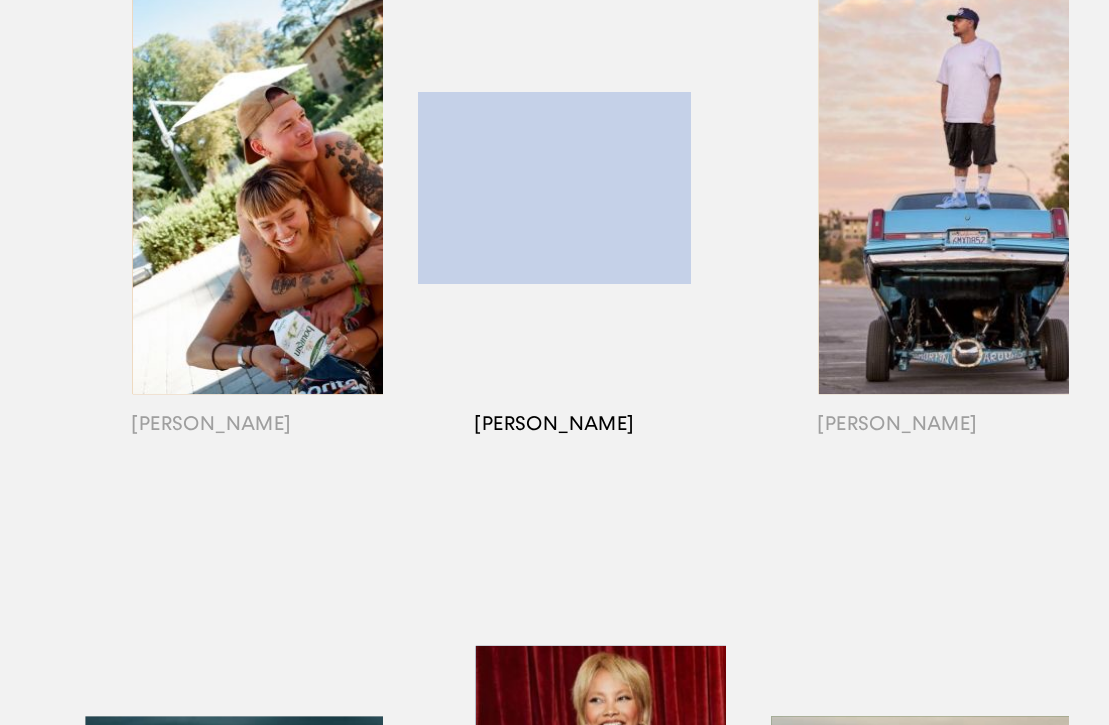 click at bounding box center [554, 213] 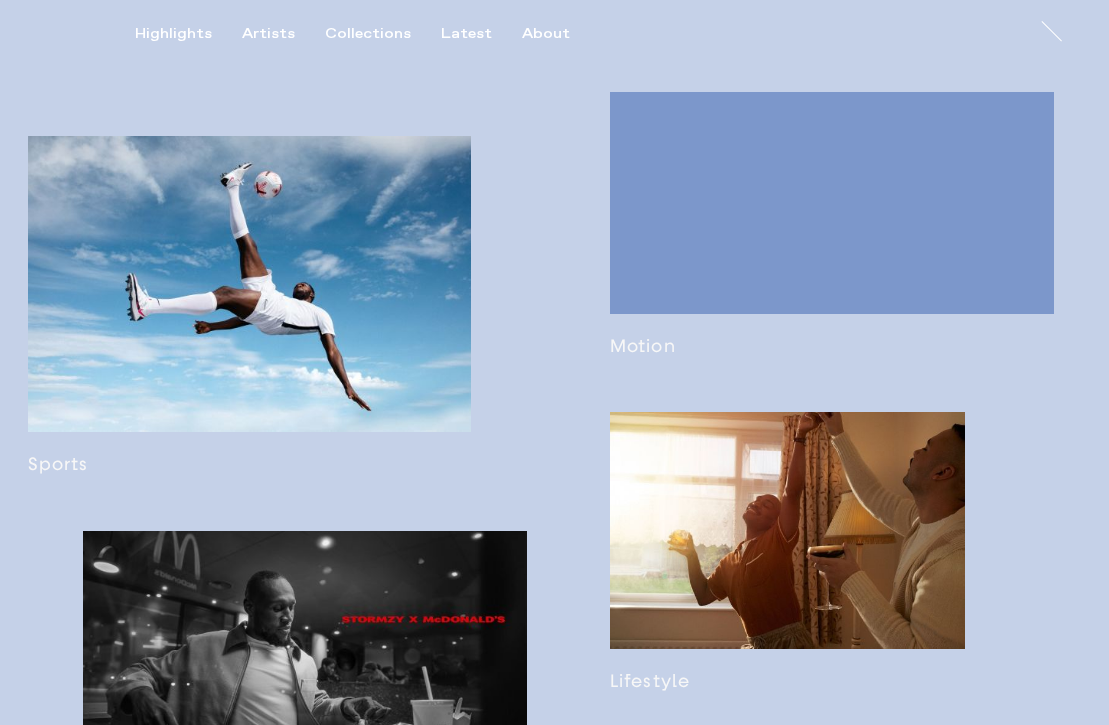 scroll, scrollTop: 1204, scrollLeft: 0, axis: vertical 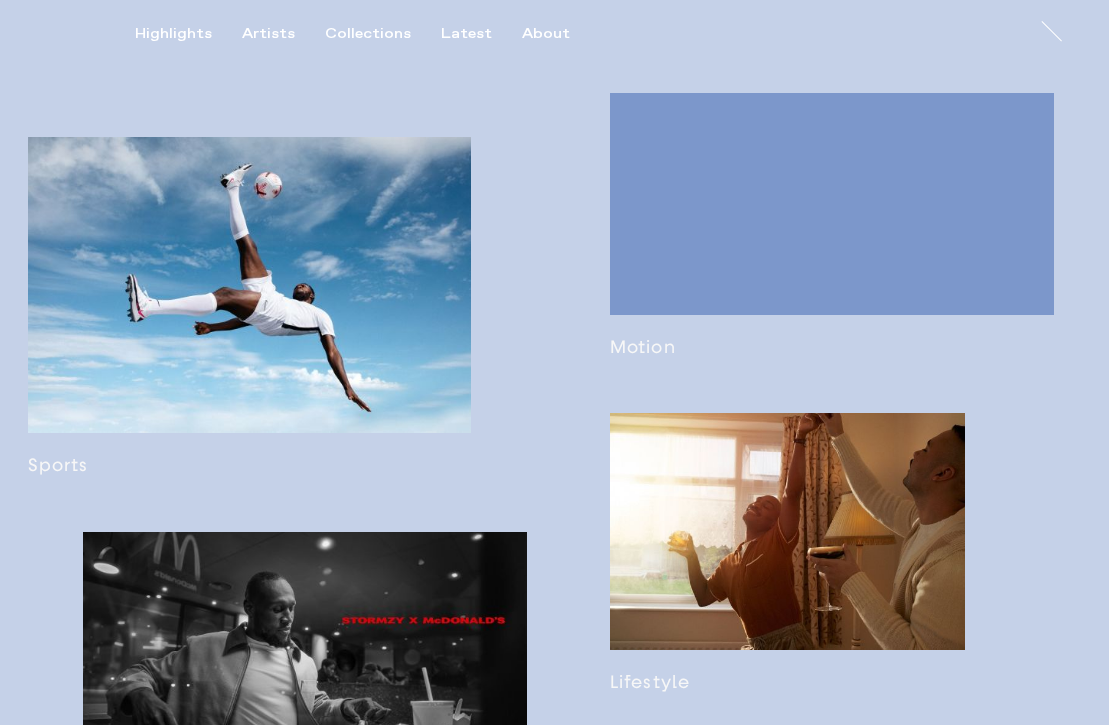 click at bounding box center [250, 306] 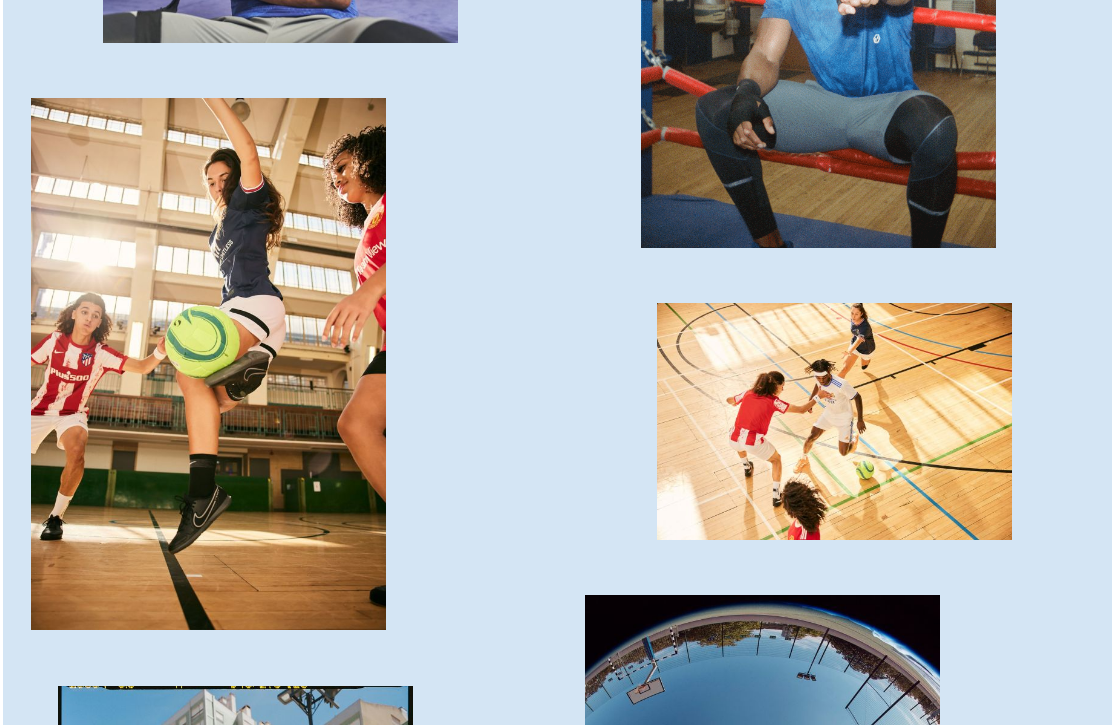 scroll, scrollTop: 8076, scrollLeft: 0, axis: vertical 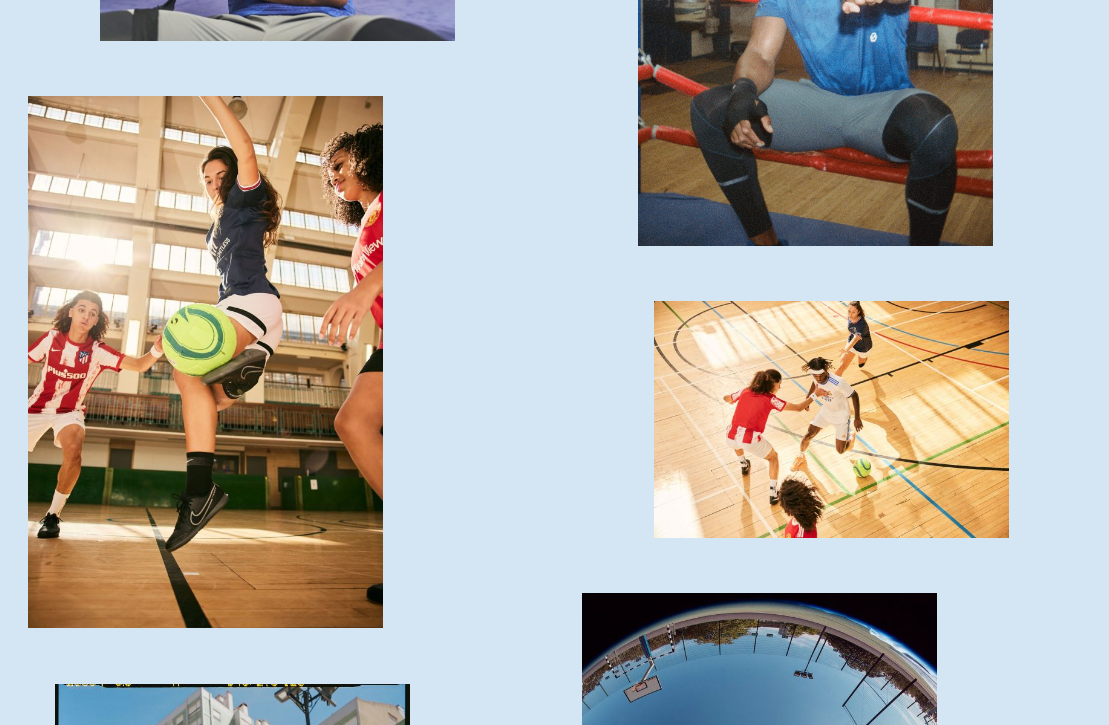 click at bounding box center (205, 362) 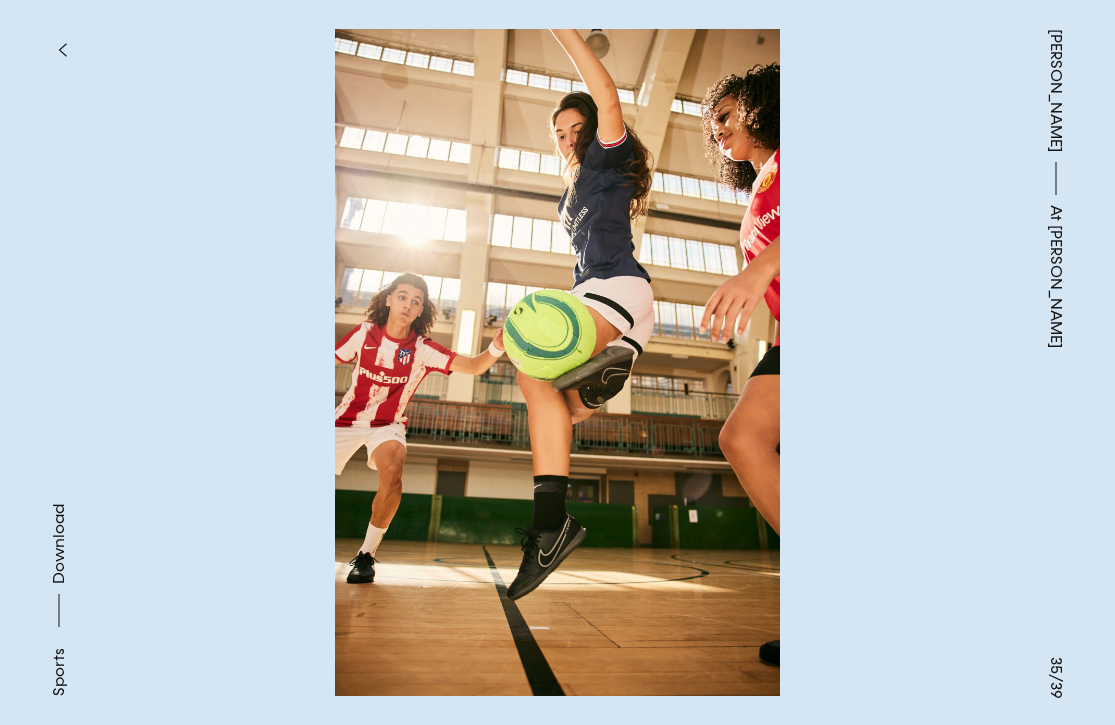drag, startPoint x: 492, startPoint y: 265, endPoint x: 779, endPoint y: 206, distance: 293.0017 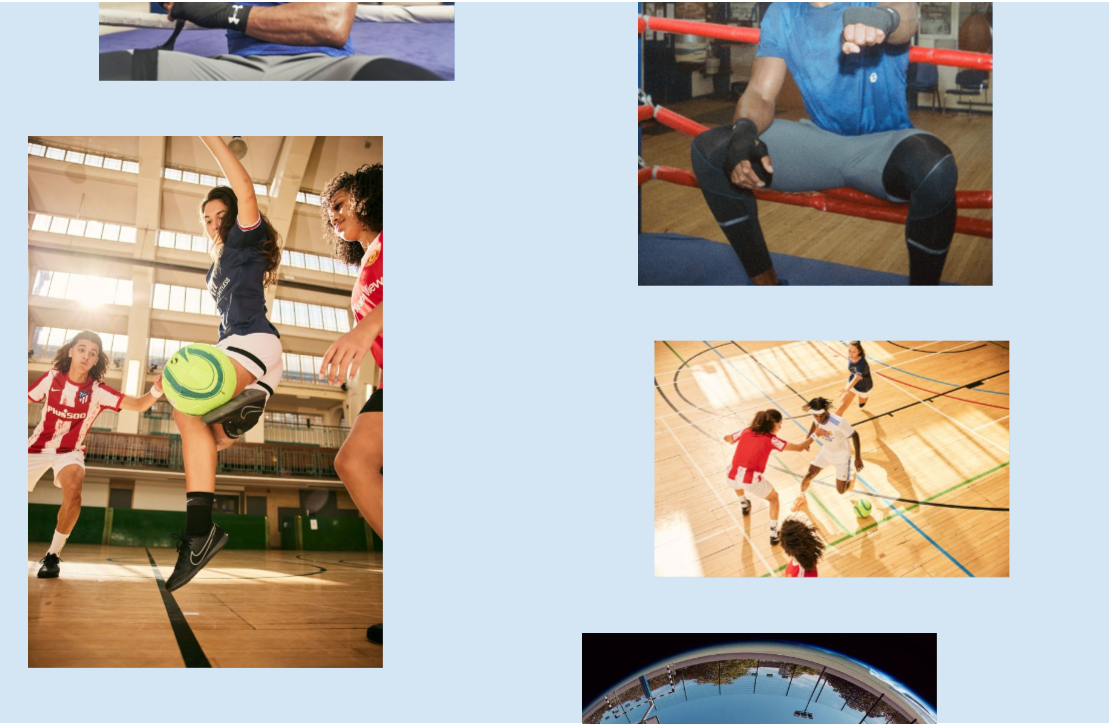 scroll, scrollTop: 0, scrollLeft: 0, axis: both 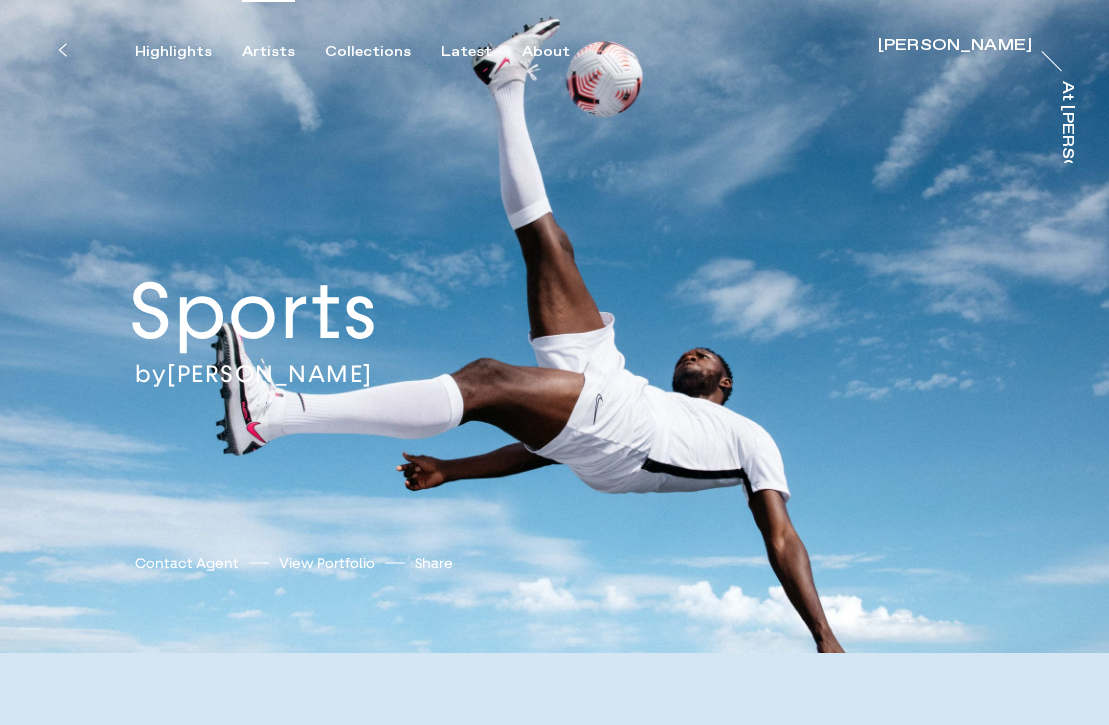click on "Artists" at bounding box center [268, 52] 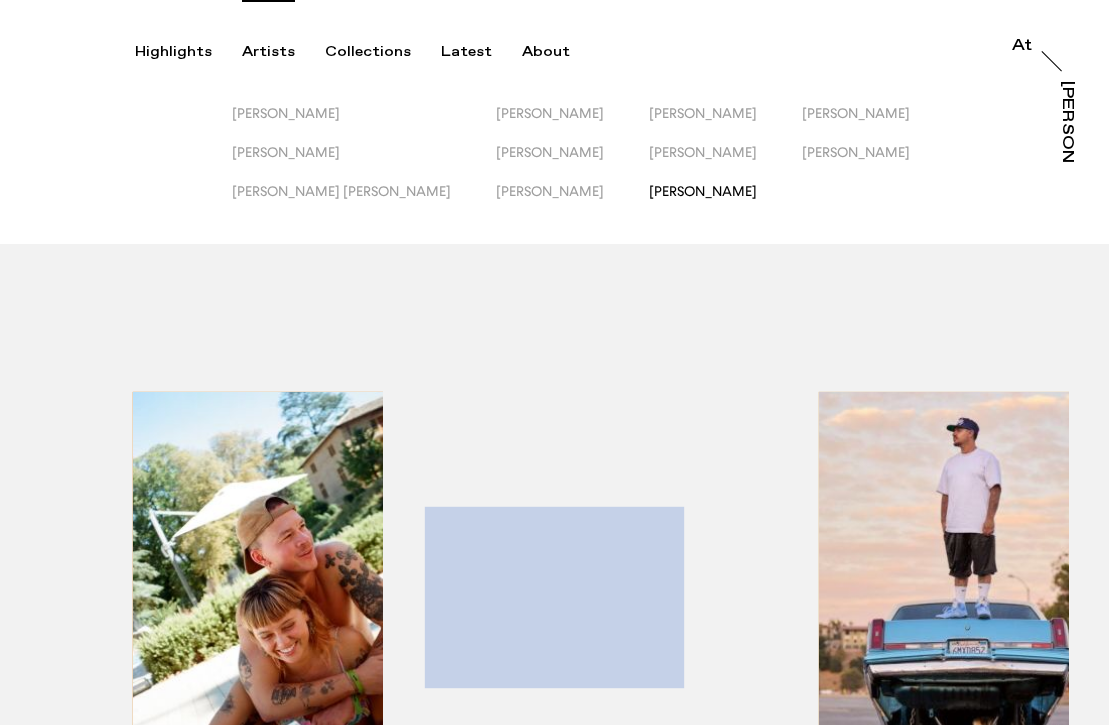 click on "[PERSON_NAME]" at bounding box center (703, 191) 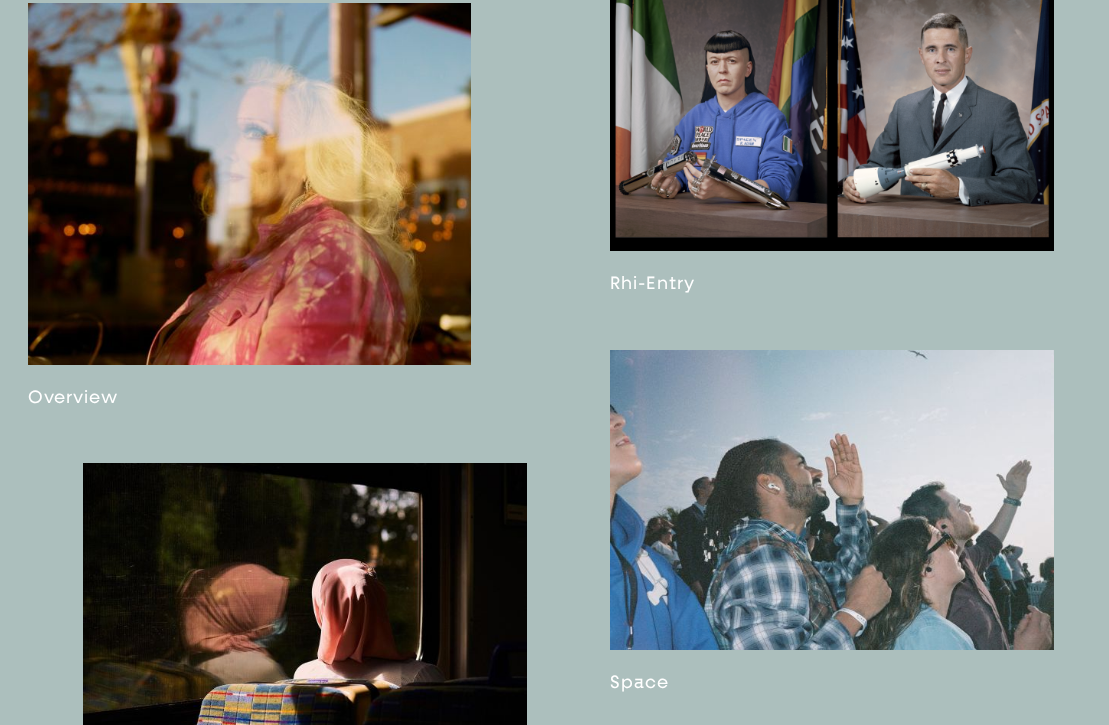 scroll, scrollTop: 1482, scrollLeft: 0, axis: vertical 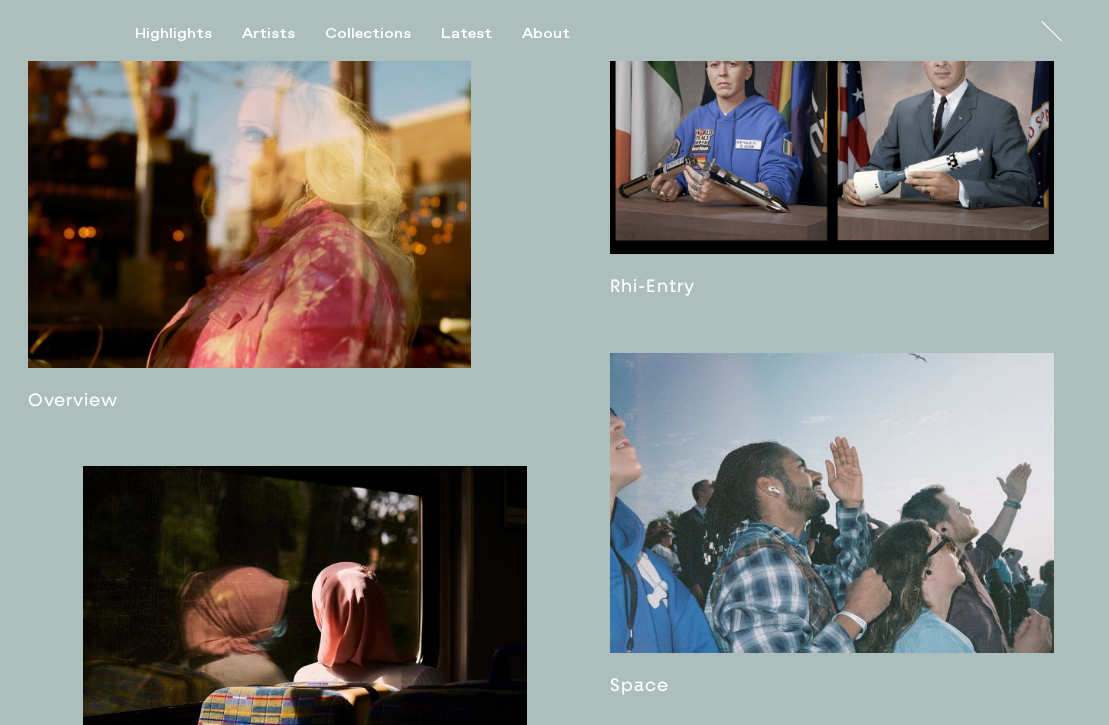 click at bounding box center (250, 208) 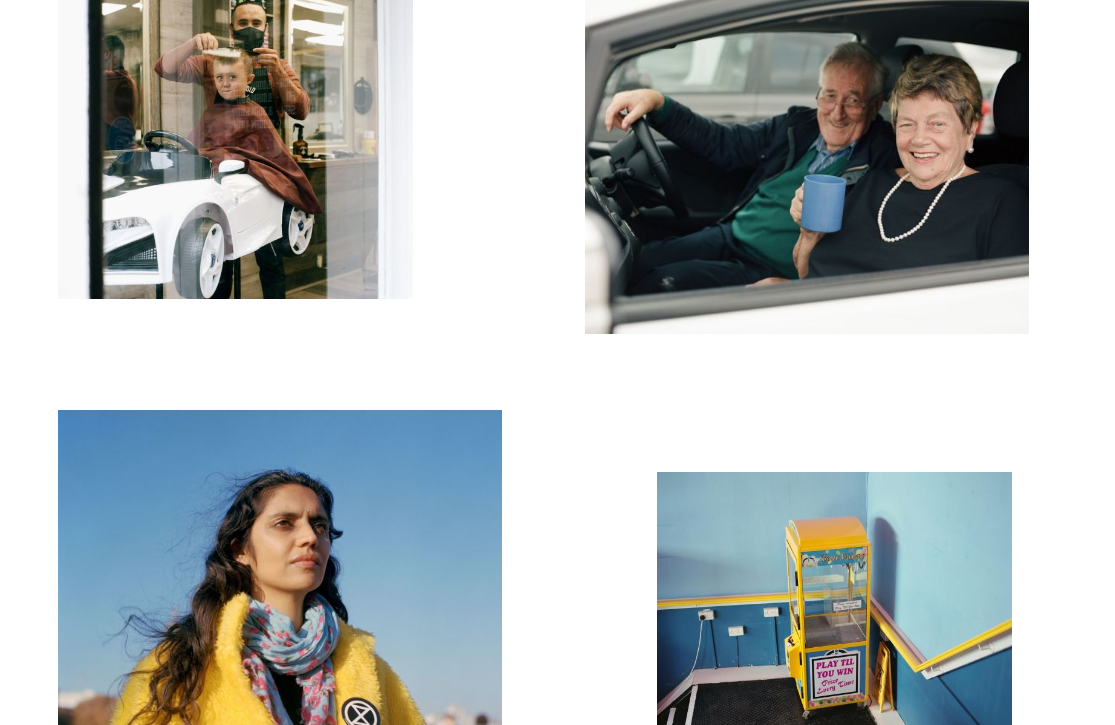 scroll, scrollTop: 1469, scrollLeft: 0, axis: vertical 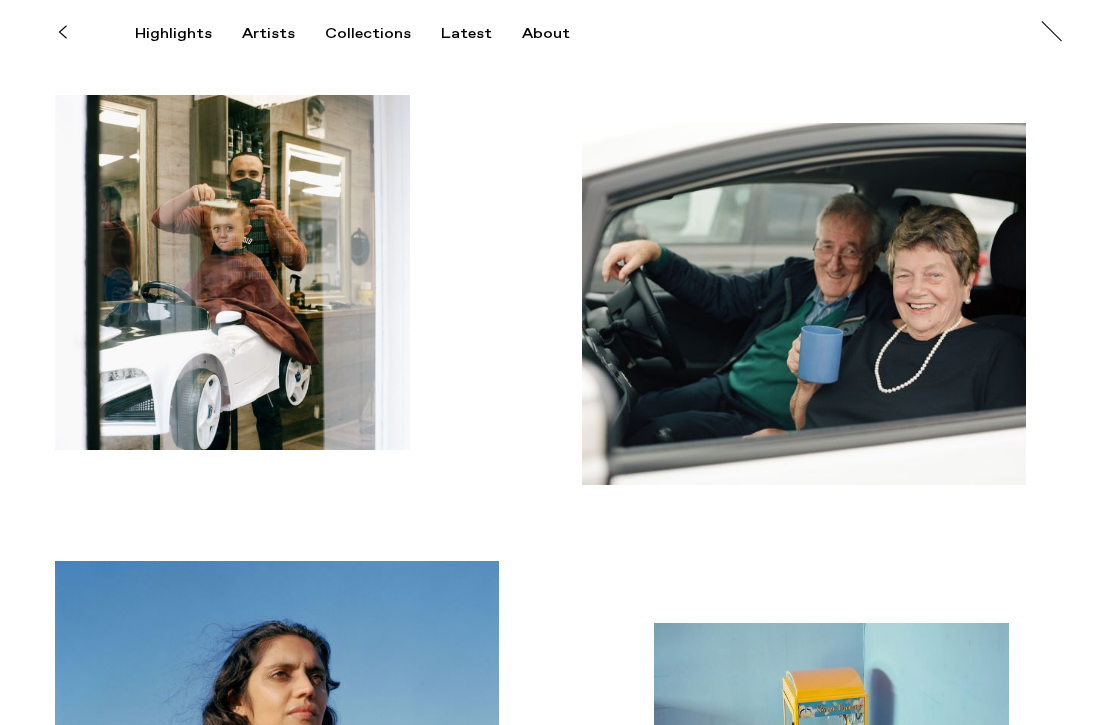 click at bounding box center [232, 272] 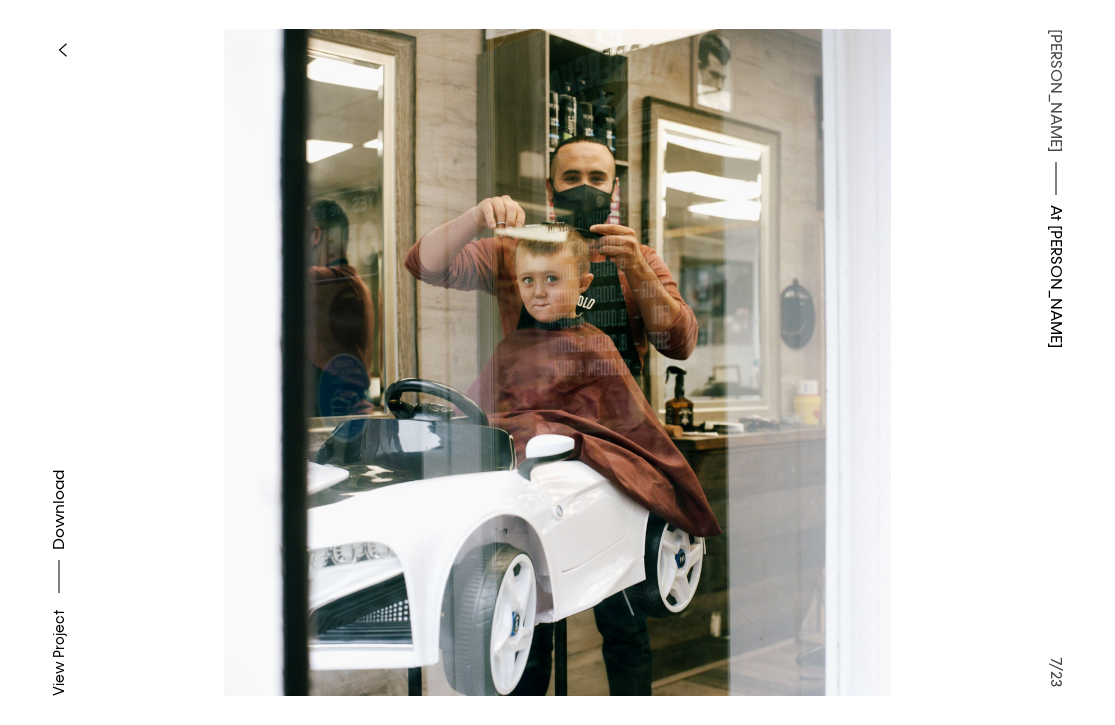 click at bounding box center (557, 362) 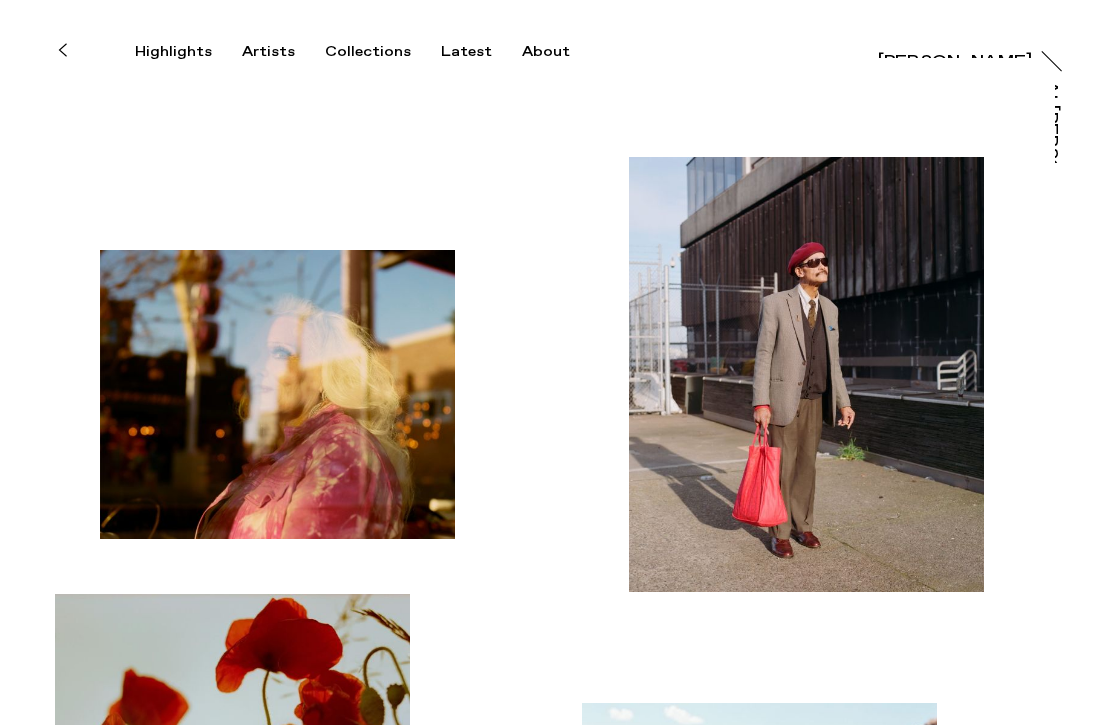 scroll, scrollTop: 0, scrollLeft: 0, axis: both 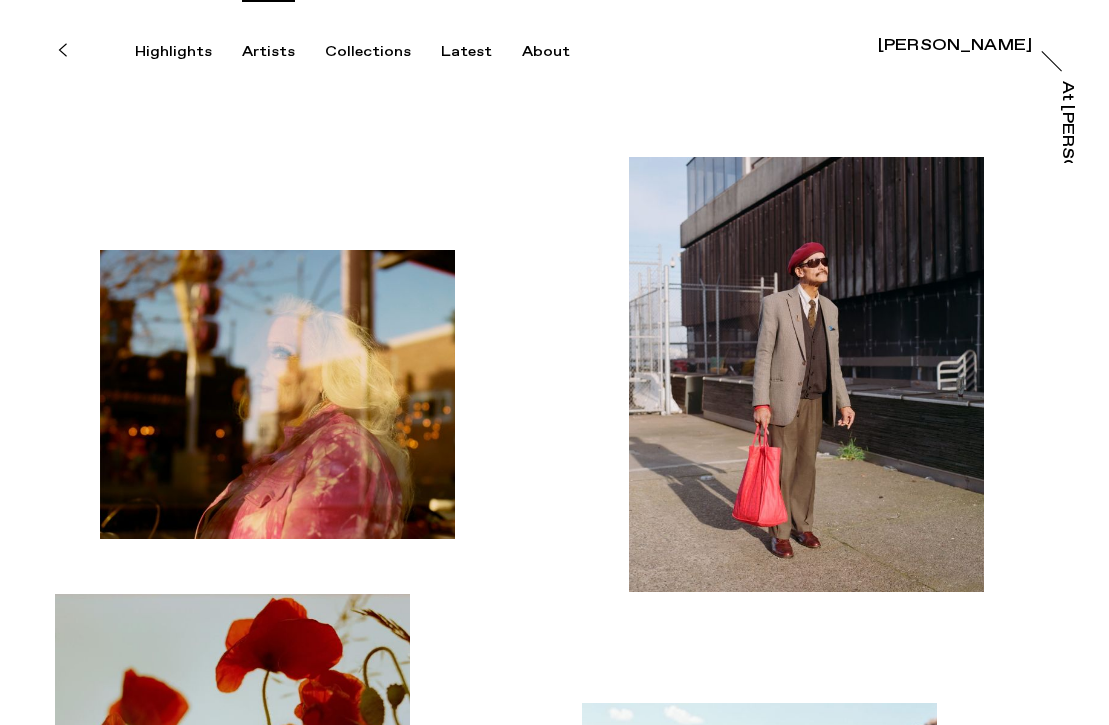 click on "Artists" at bounding box center (268, 52) 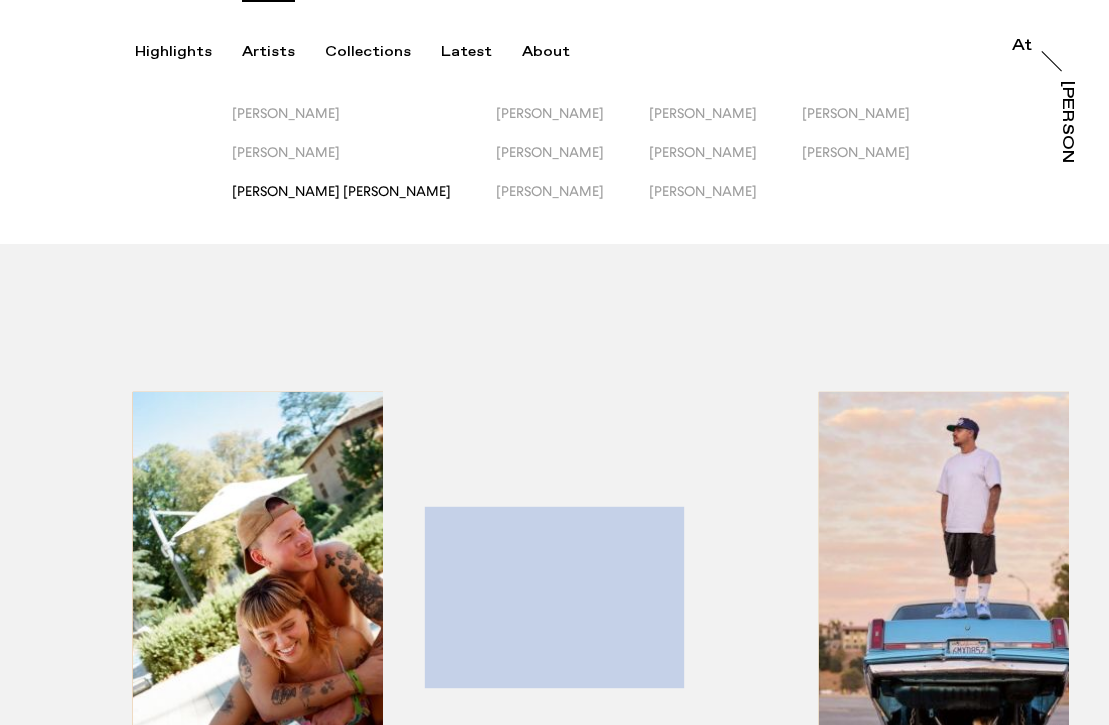 click on "[PERSON_NAME] [PERSON_NAME]" at bounding box center (341, 191) 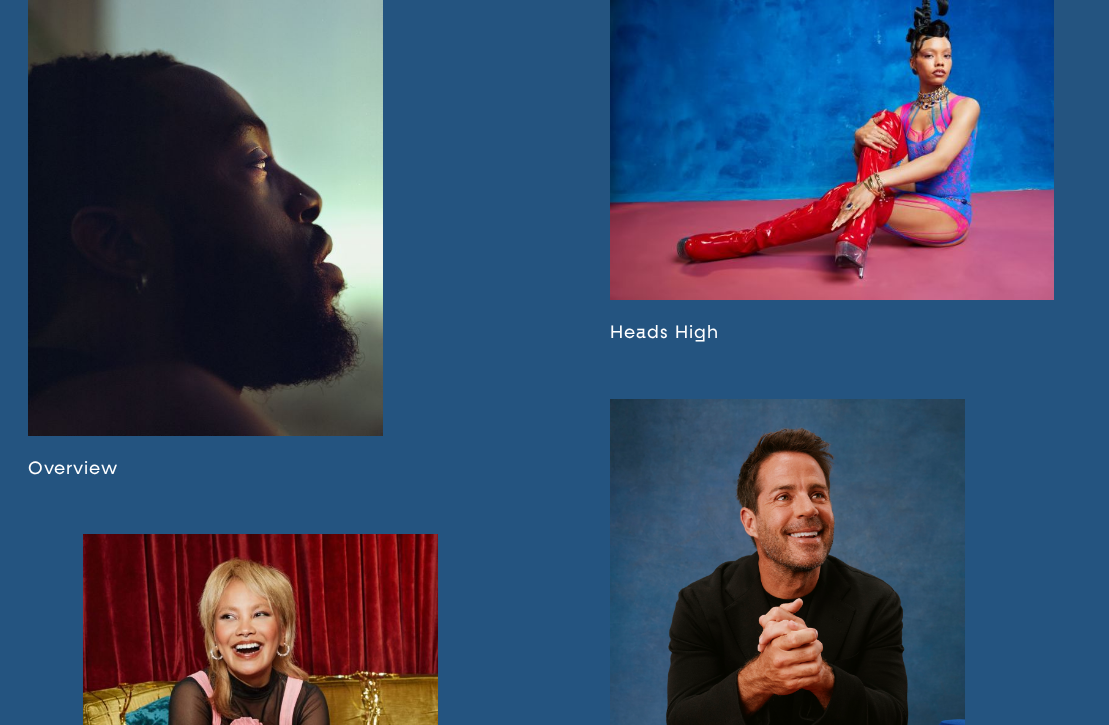 scroll, scrollTop: 1191, scrollLeft: 0, axis: vertical 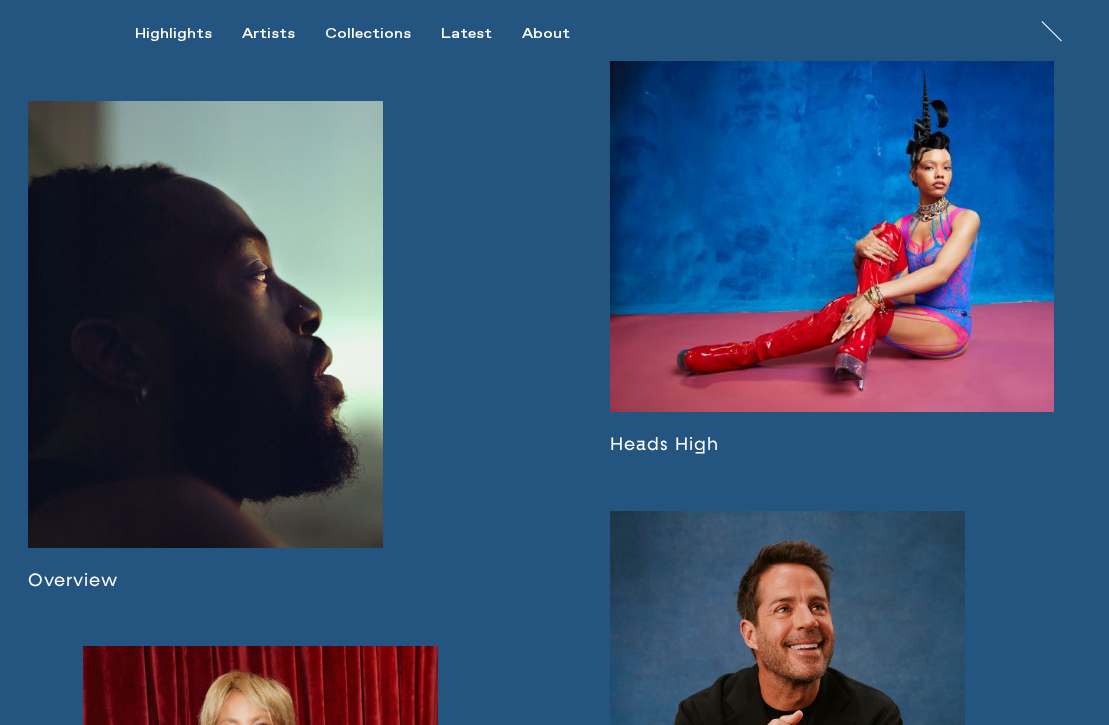 click at bounding box center [205, 346] 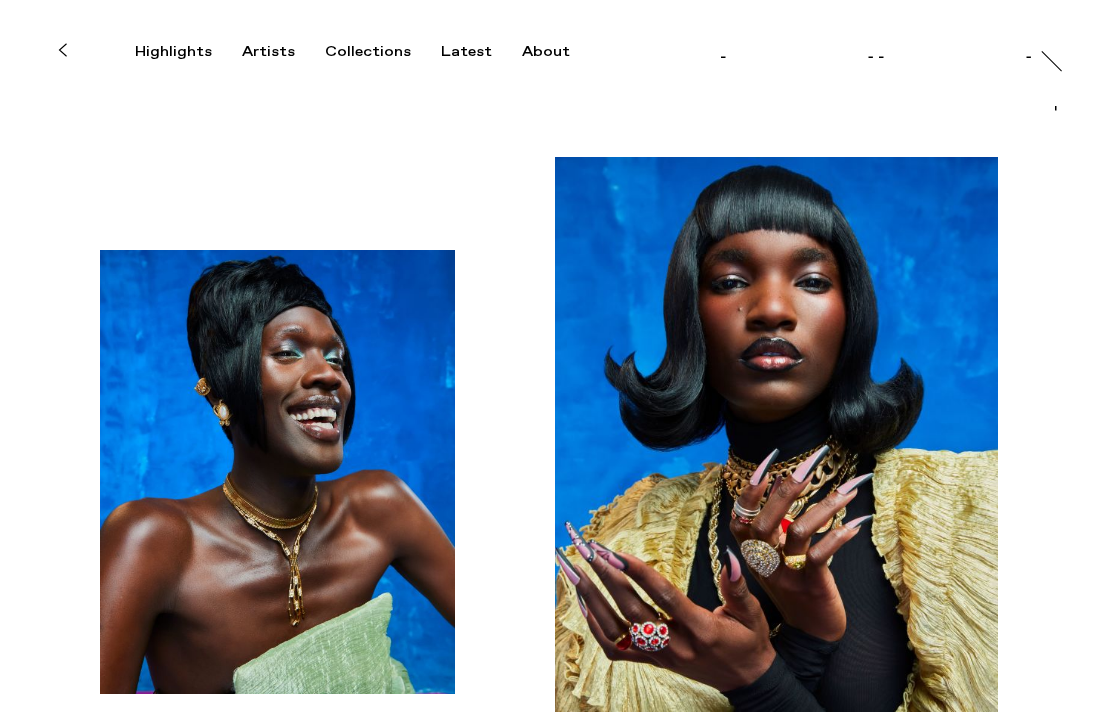 scroll, scrollTop: 0, scrollLeft: 0, axis: both 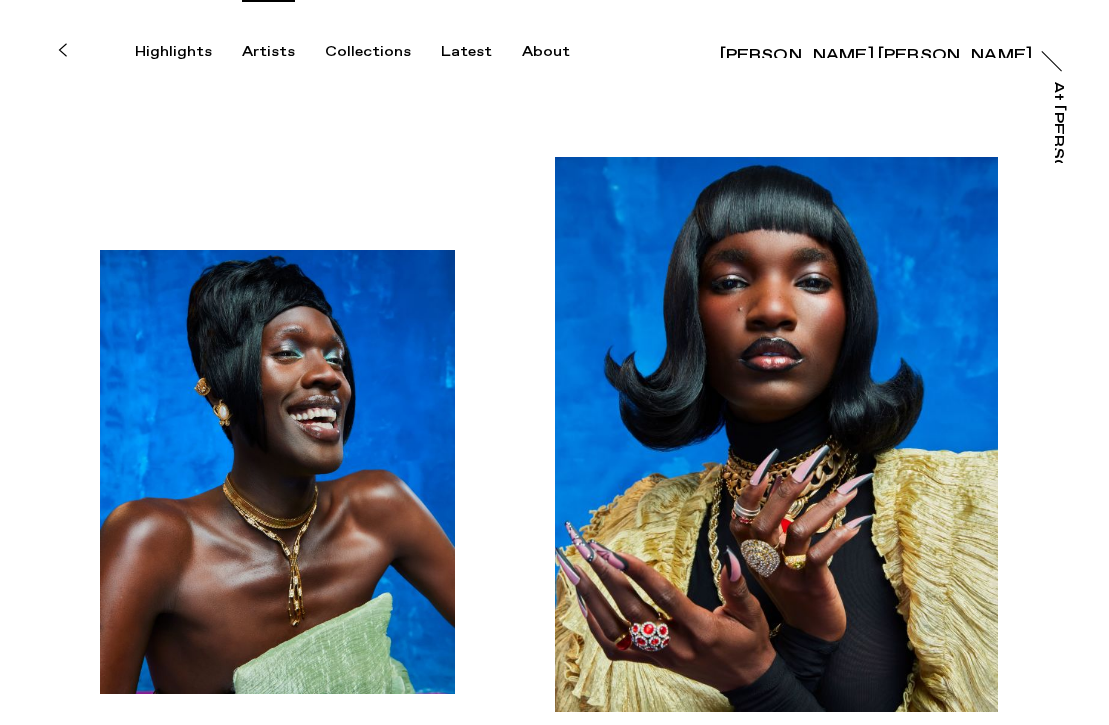 click on "Artists" at bounding box center [268, 52] 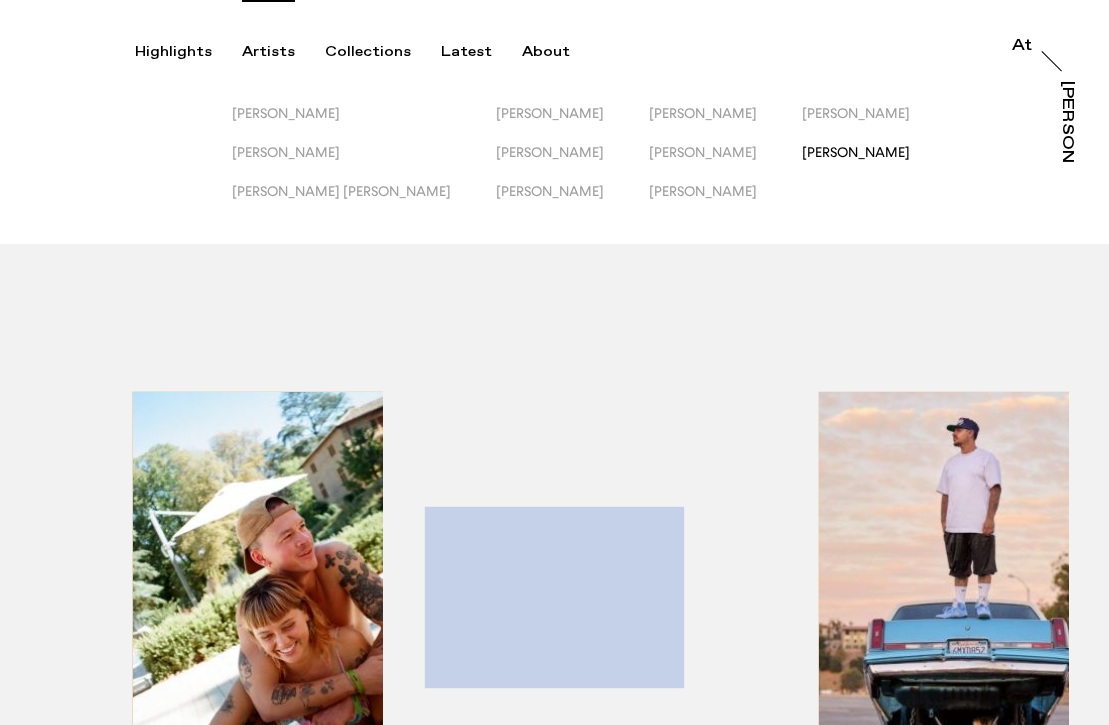 click on "[PERSON_NAME]" at bounding box center [856, 152] 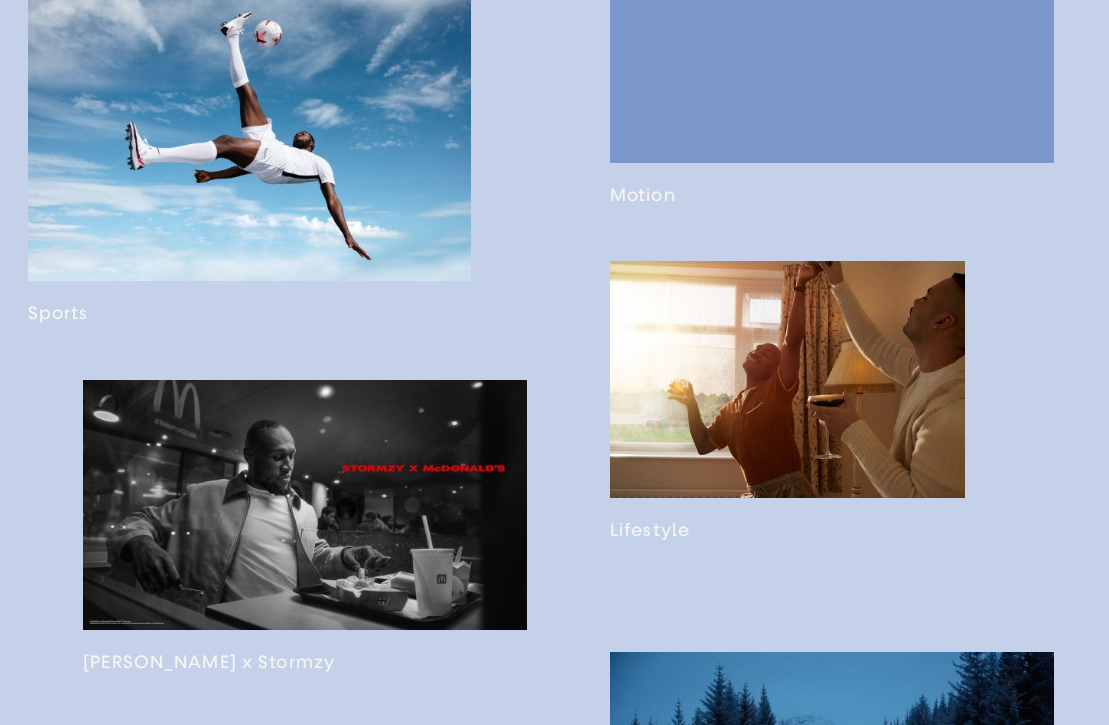 scroll, scrollTop: 1390, scrollLeft: 0, axis: vertical 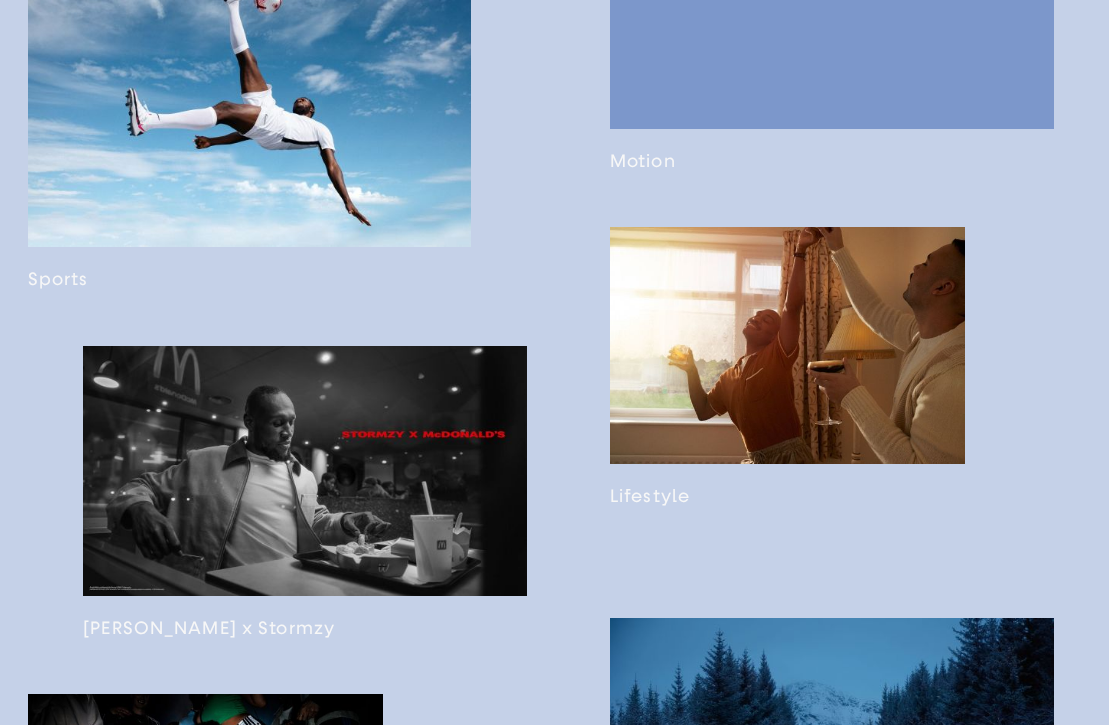 click at bounding box center [787, 367] 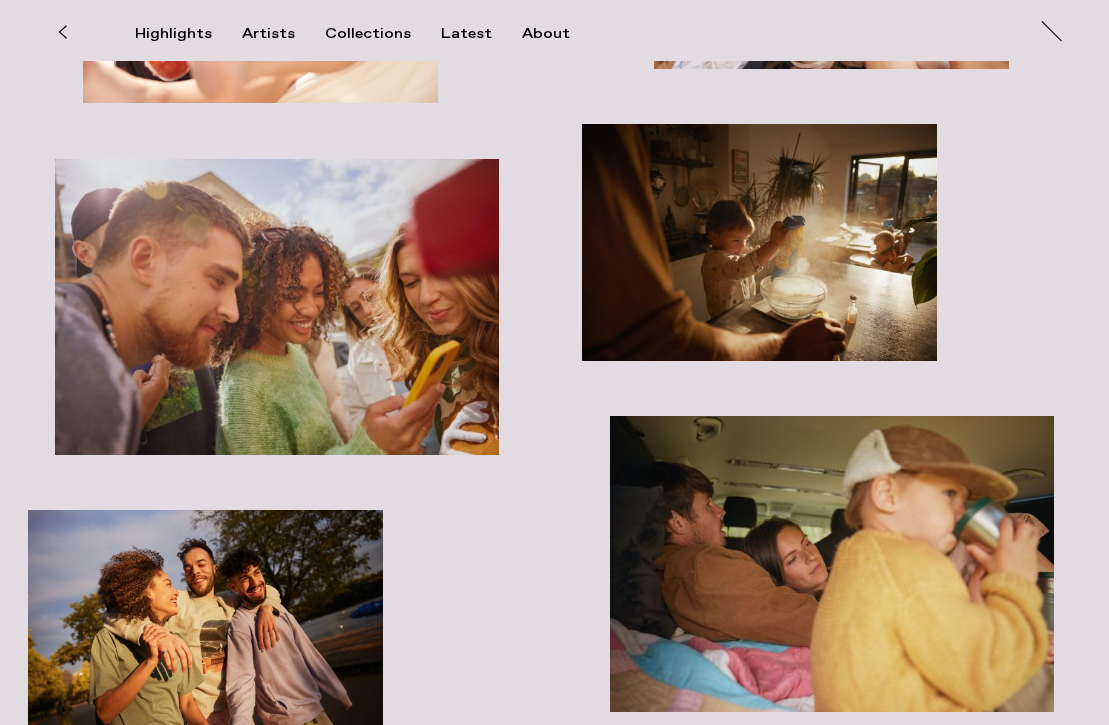 scroll, scrollTop: 2921, scrollLeft: 0, axis: vertical 